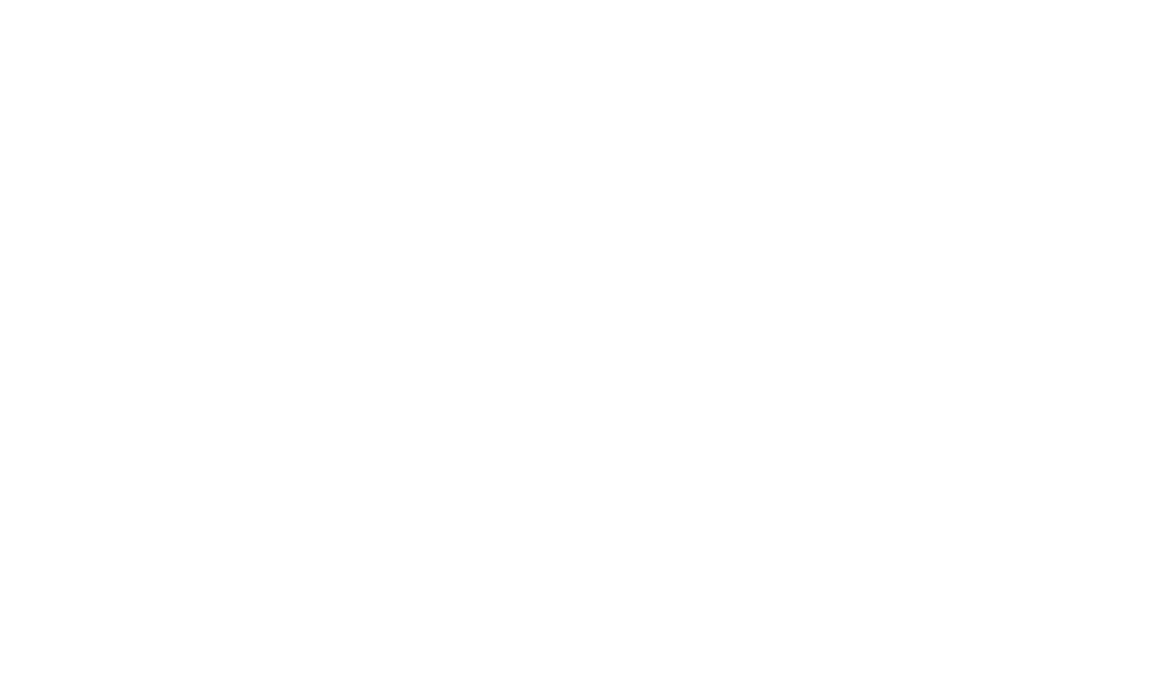 scroll, scrollTop: 0, scrollLeft: 0, axis: both 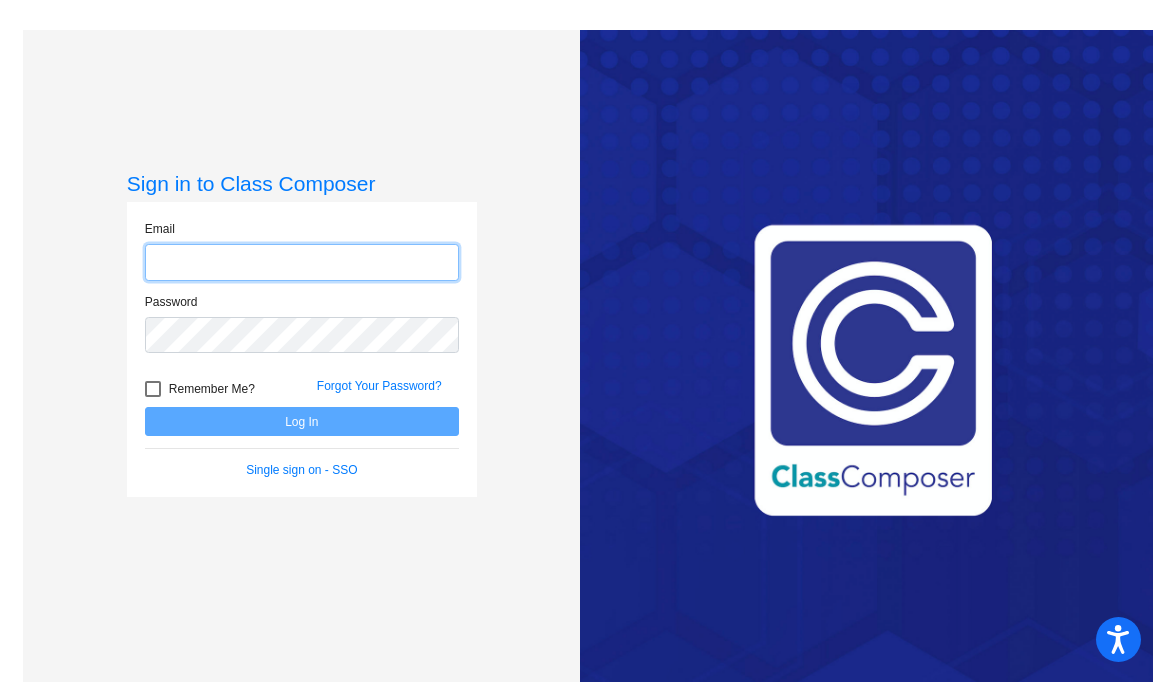 type on "[EMAIL]" 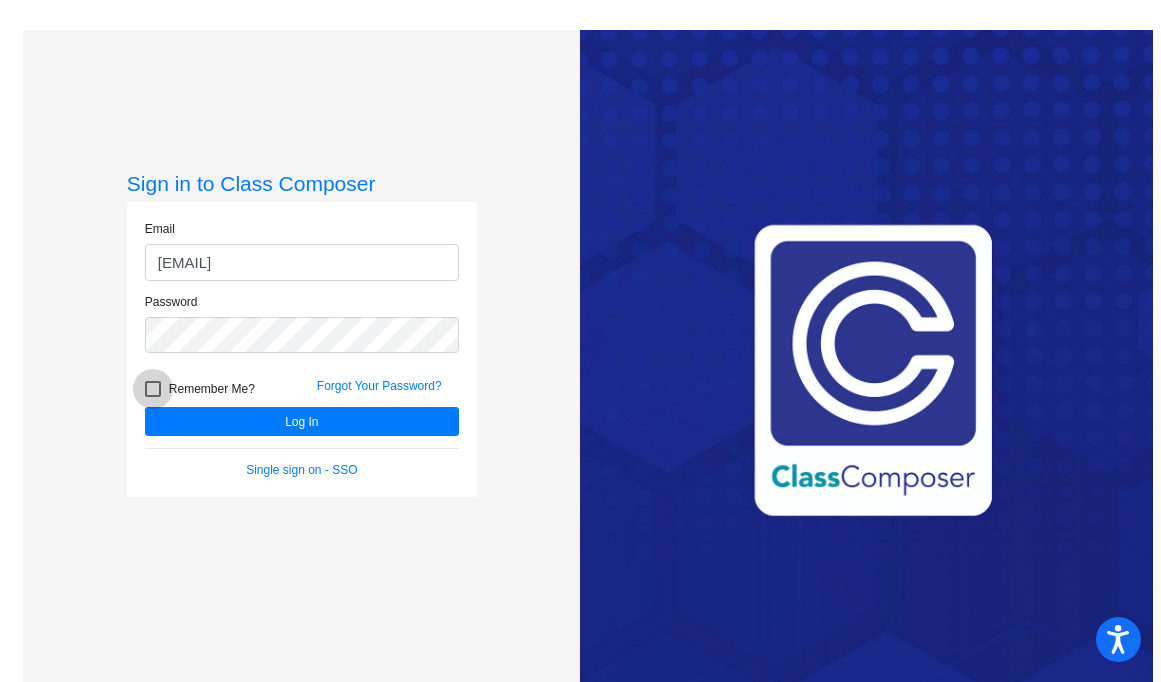 click on "Remember Me?" at bounding box center [200, 389] 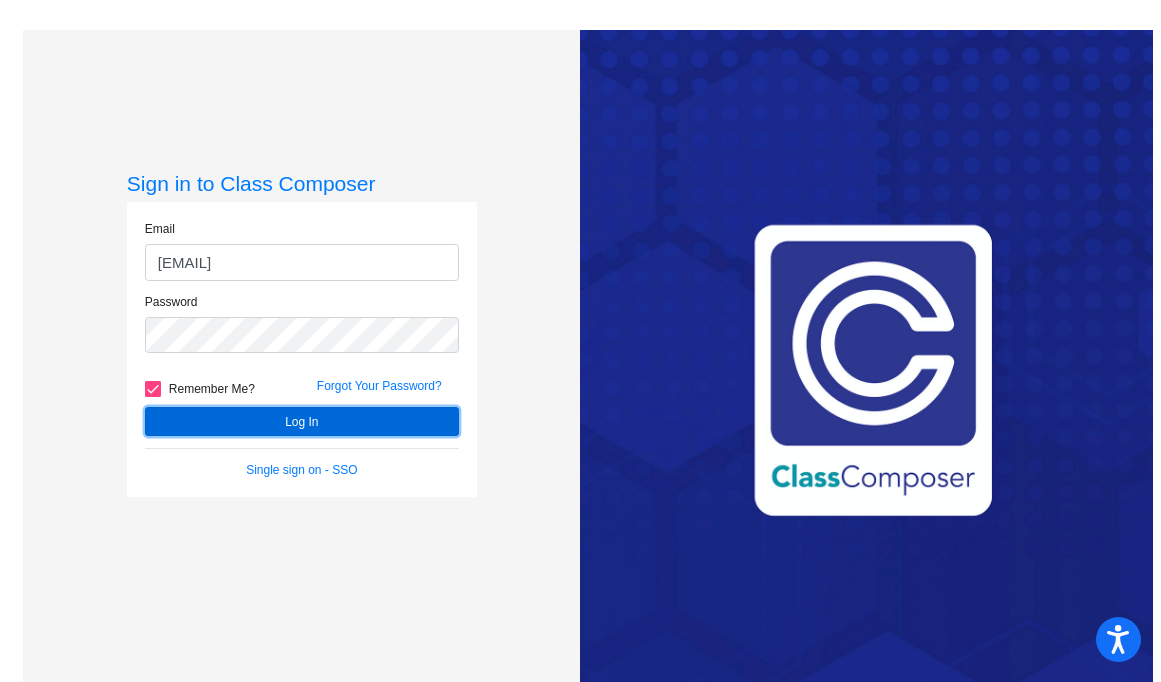 click on "Log In" 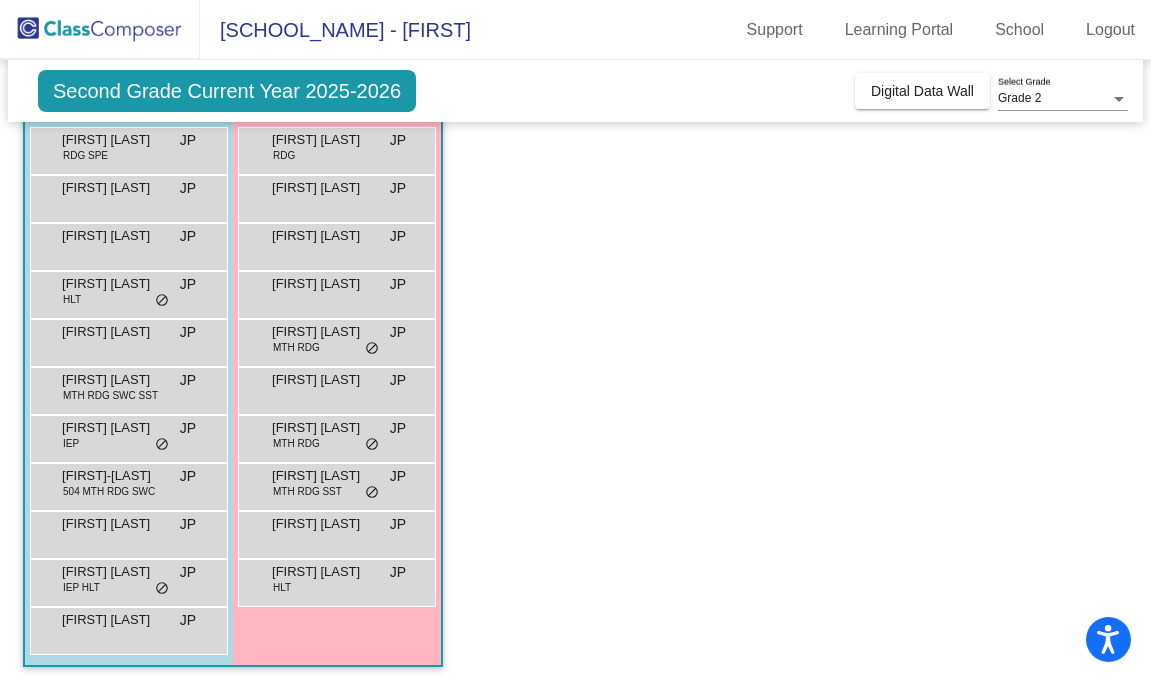 scroll, scrollTop: 198, scrollLeft: 0, axis: vertical 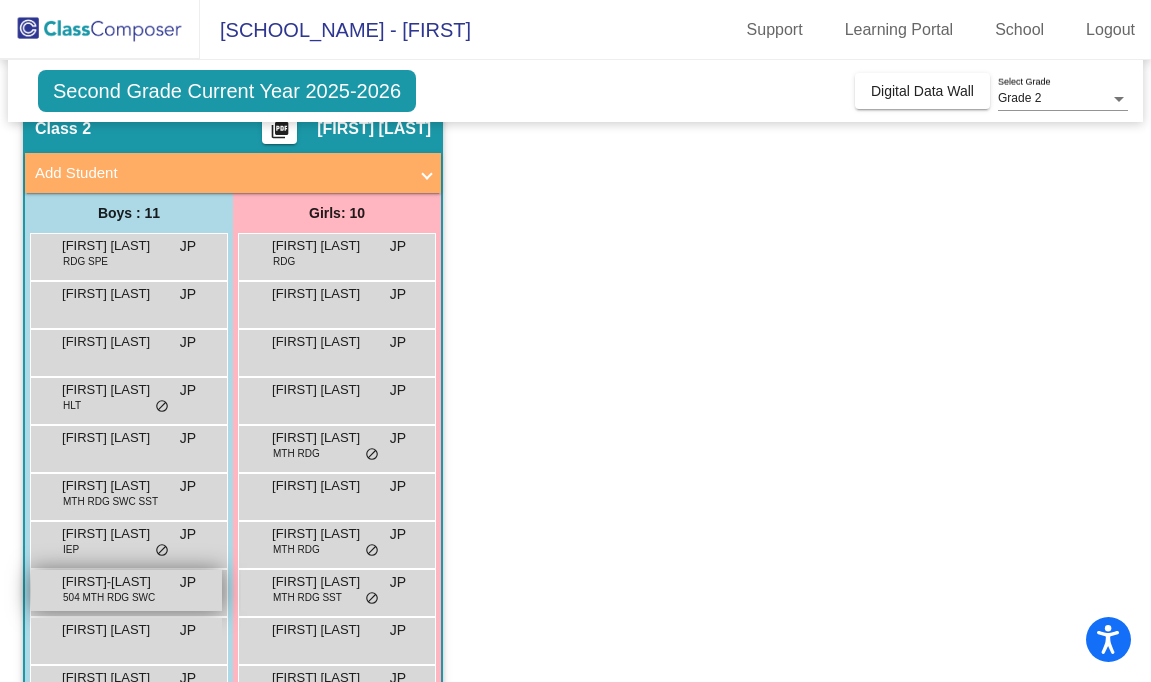 click on "[FIRST]-[LAST] [LAST]" at bounding box center (112, 582) 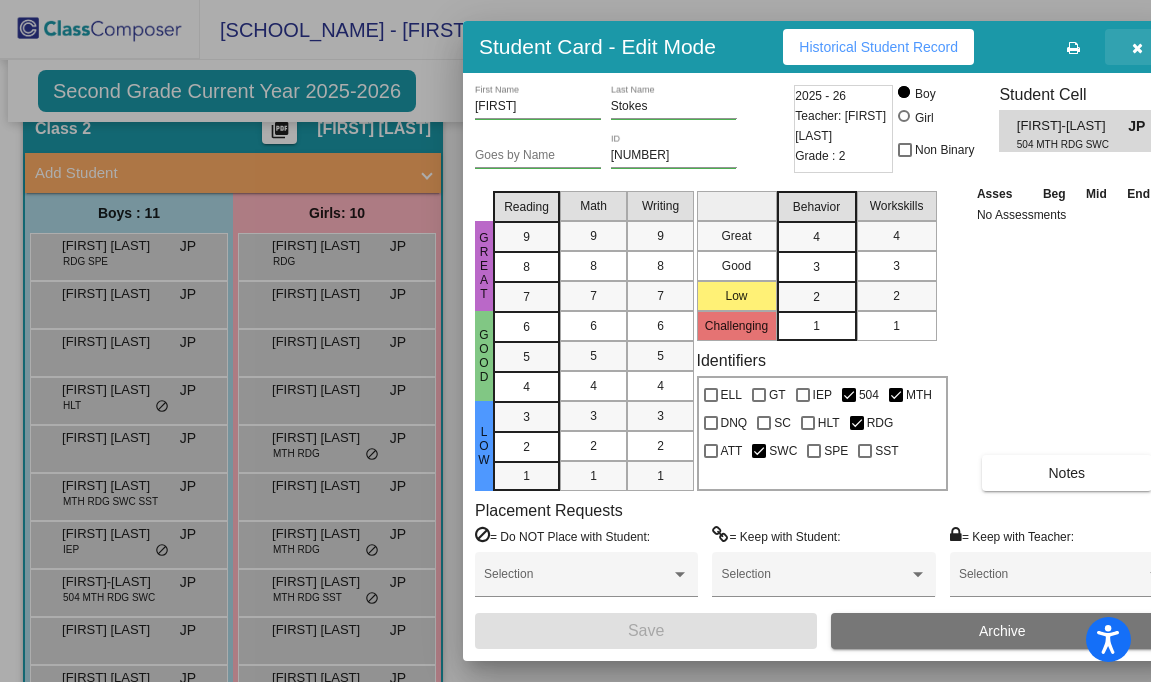 click at bounding box center (1137, 48) 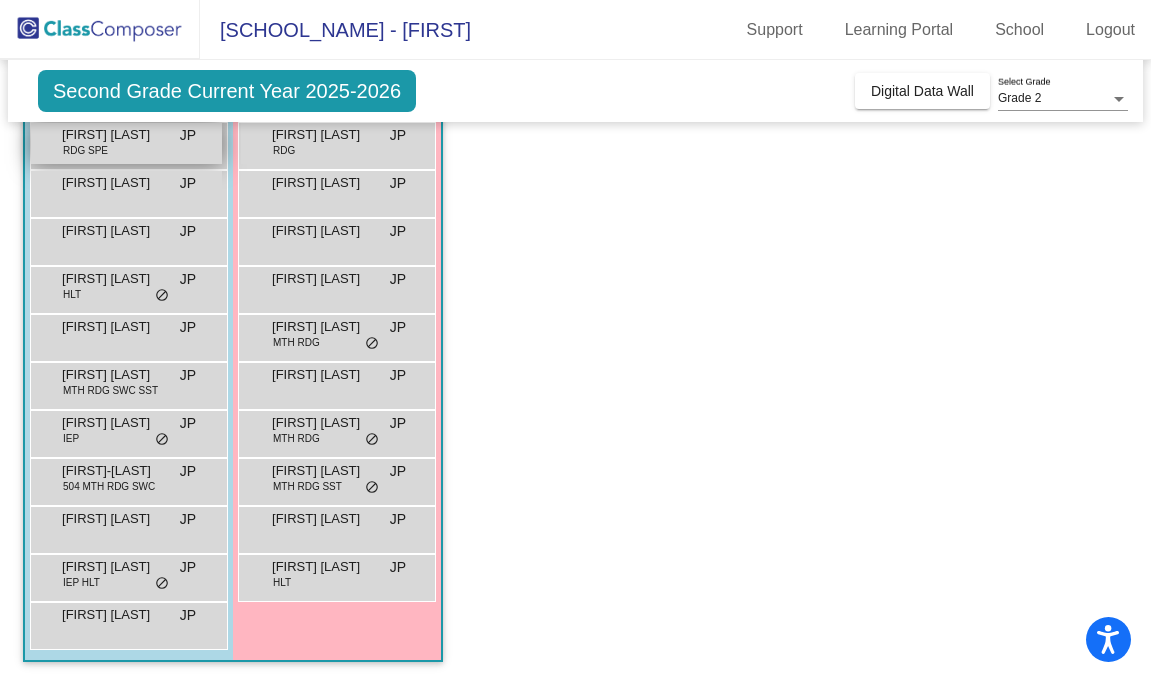 scroll, scrollTop: 197, scrollLeft: 0, axis: vertical 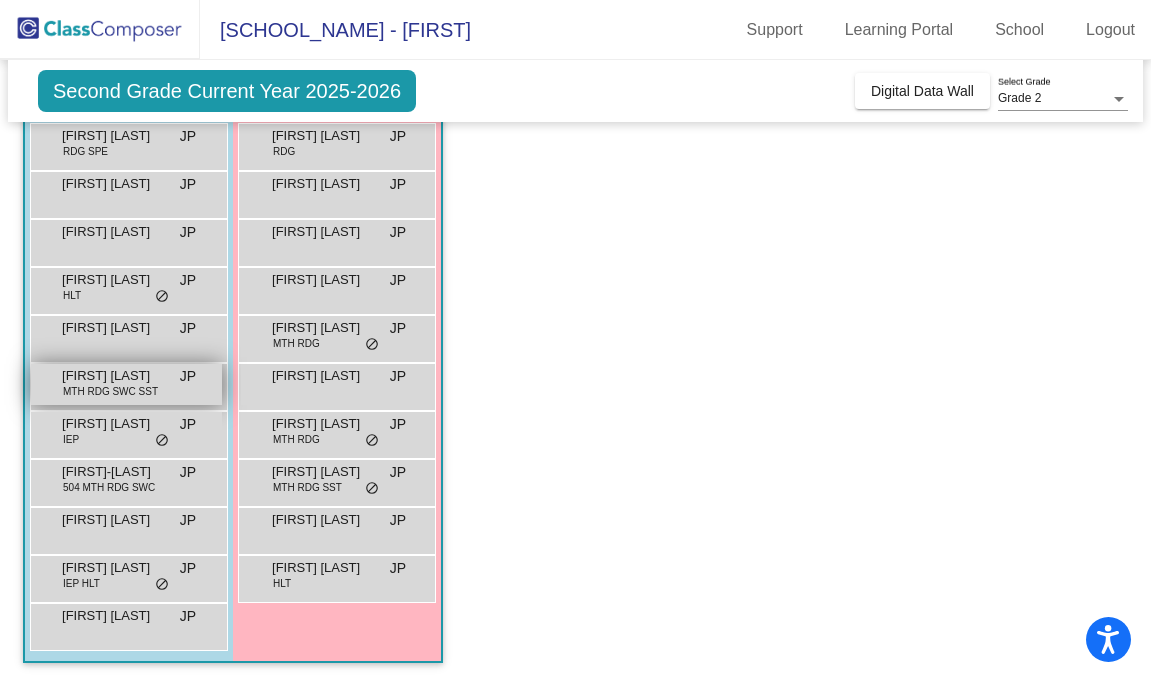 click on "[FIRST] [LAST]" at bounding box center [112, 376] 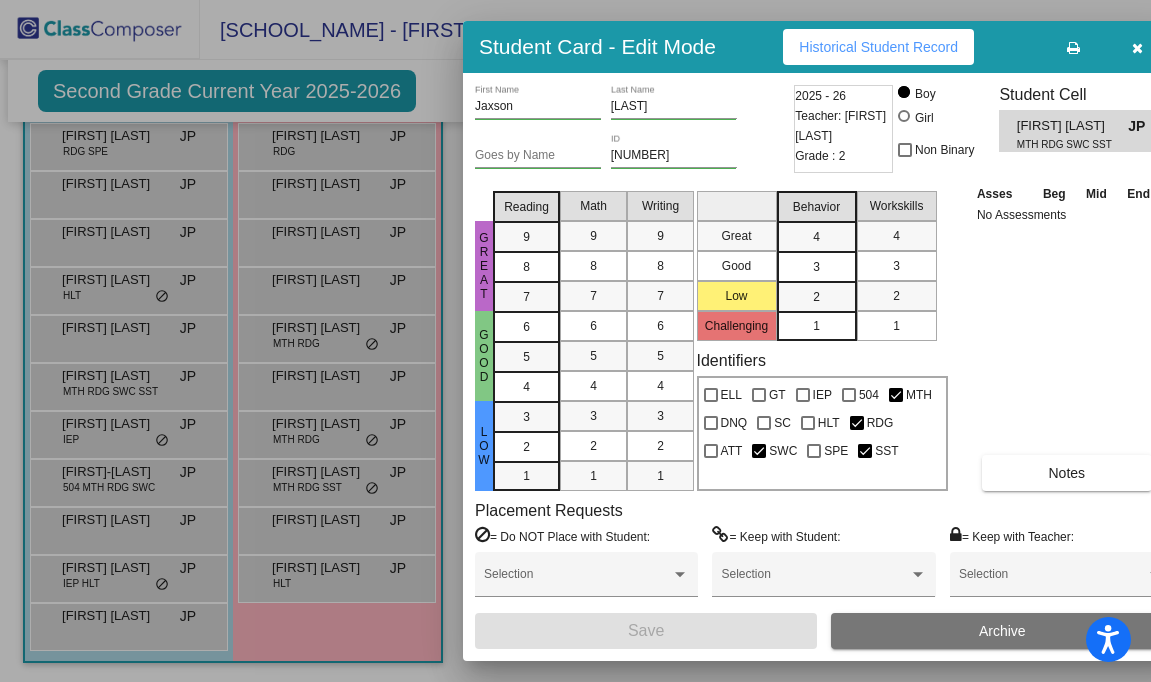 click at bounding box center (575, 341) 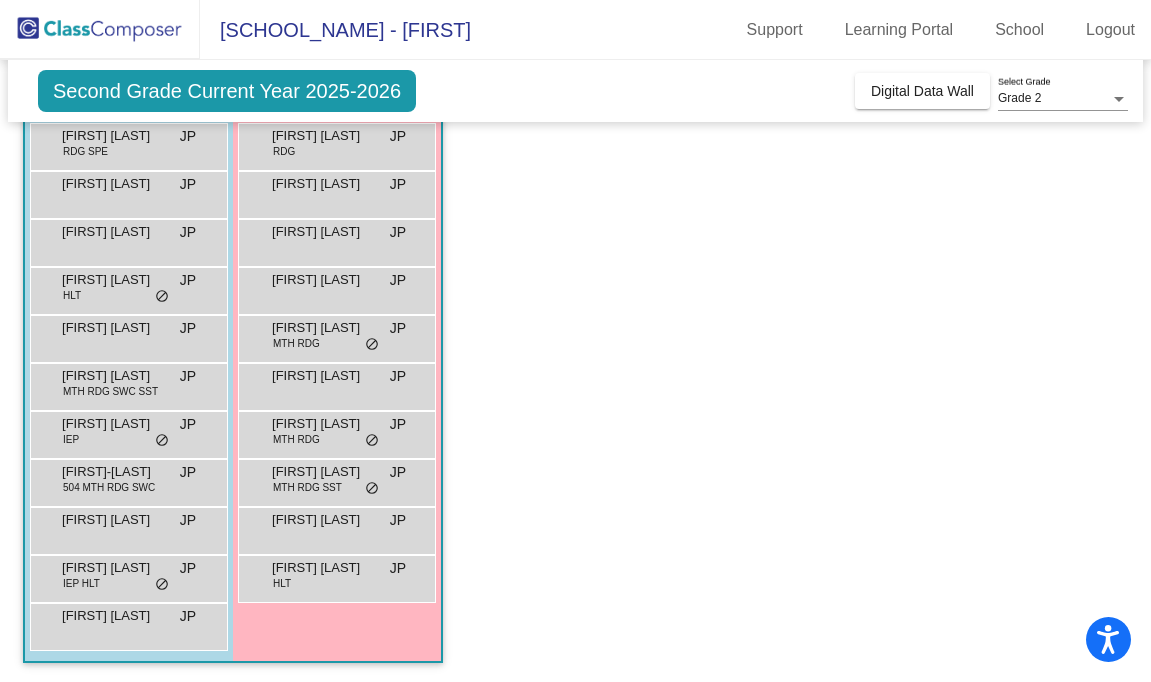 click on "[FIRST] [LAST]" at bounding box center (112, 568) 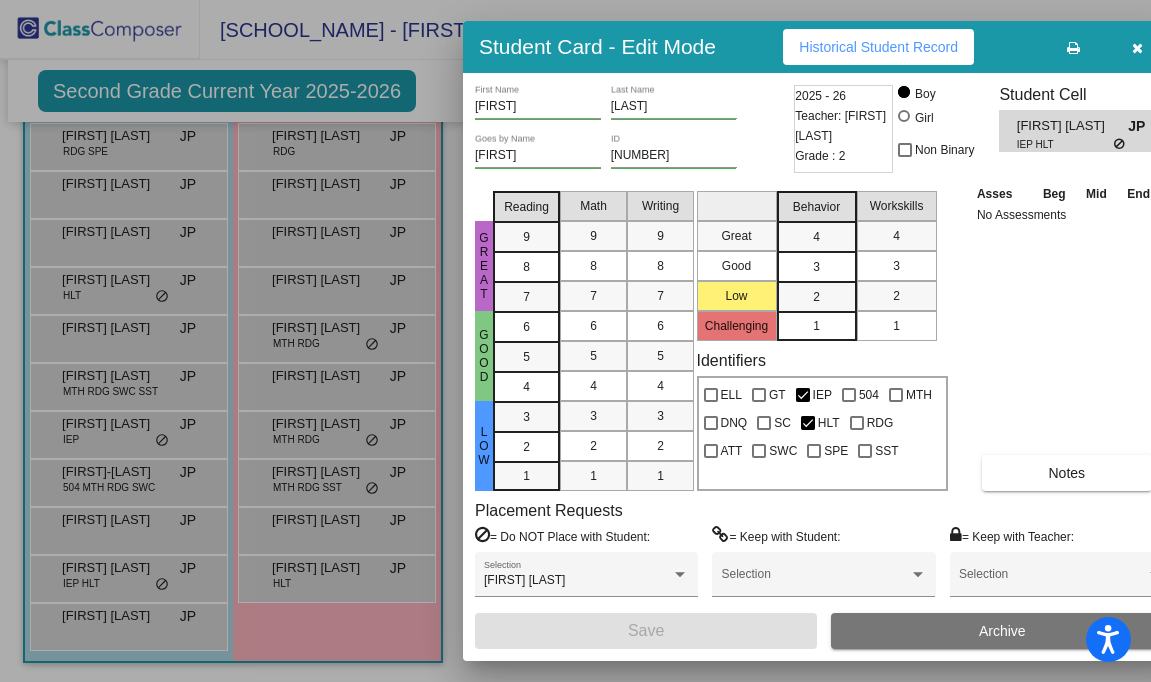 click at bounding box center (575, 341) 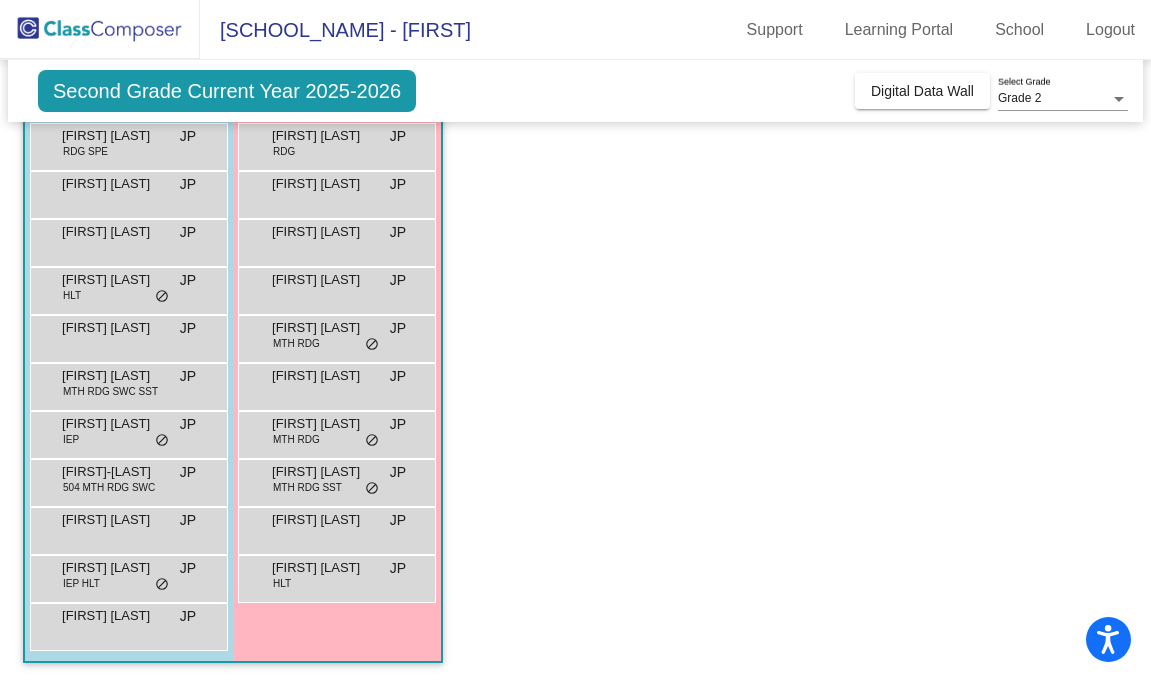 click on "Delaney Jones JP lock do_not_disturb_alt" at bounding box center [126, 336] 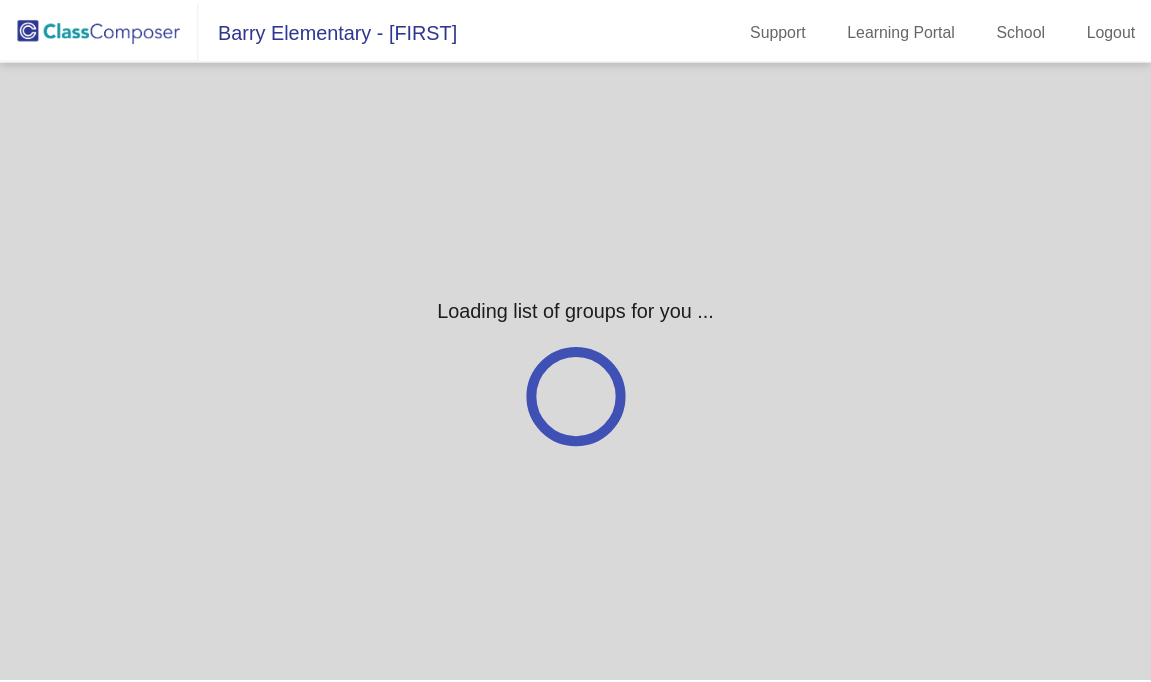 scroll, scrollTop: 0, scrollLeft: 0, axis: both 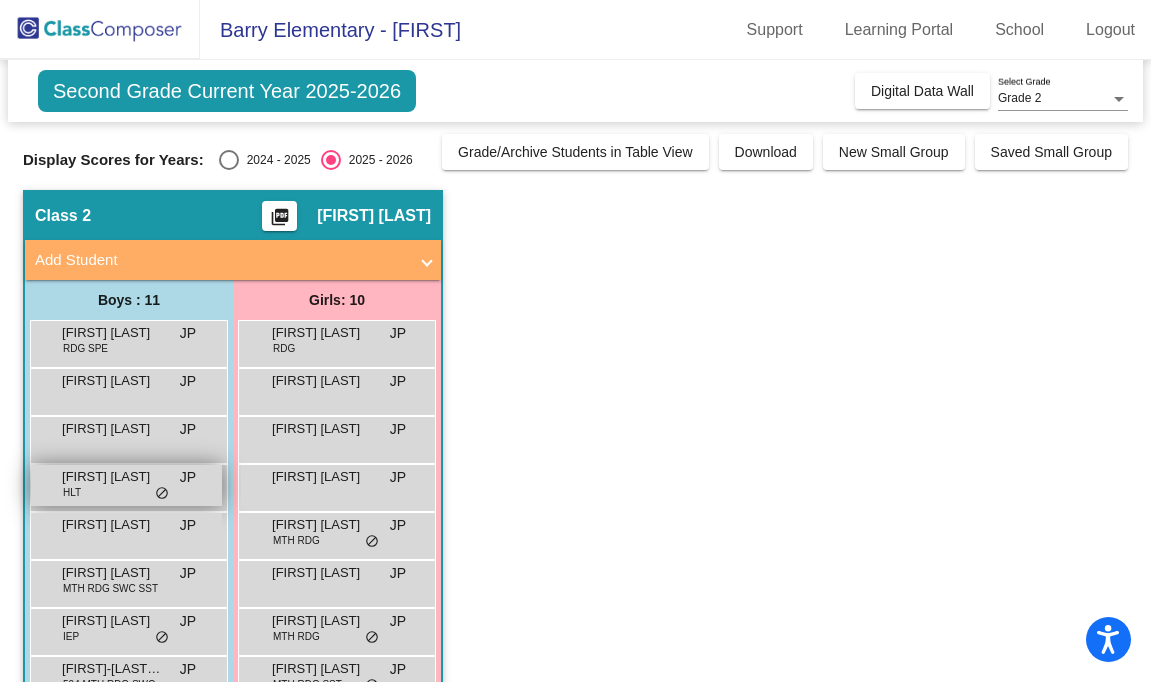 click on "[FIRST] [LAST]" at bounding box center [112, 477] 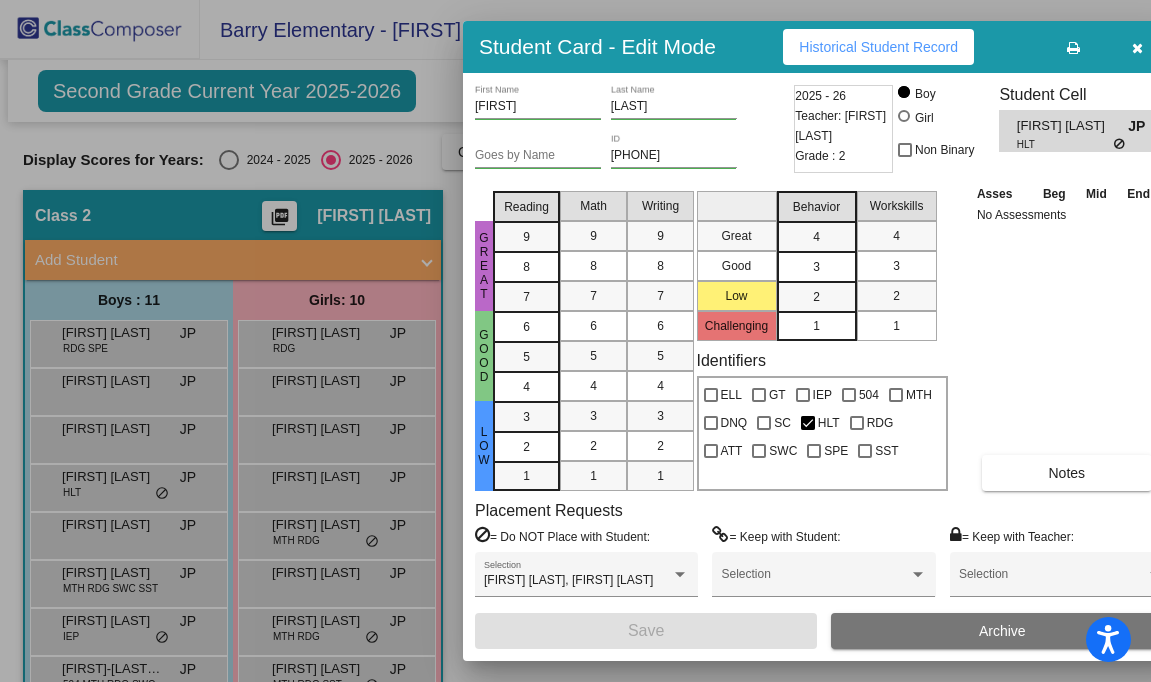 click at bounding box center (575, 341) 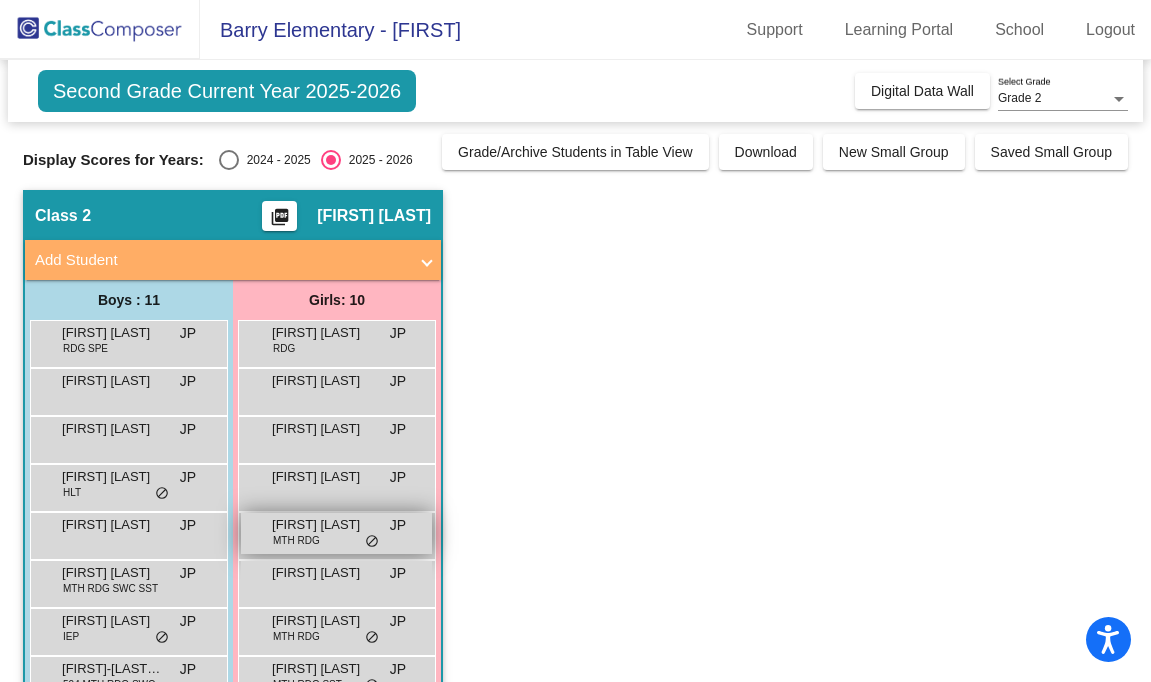 click on "[FIRST] [LAST]" at bounding box center (322, 525) 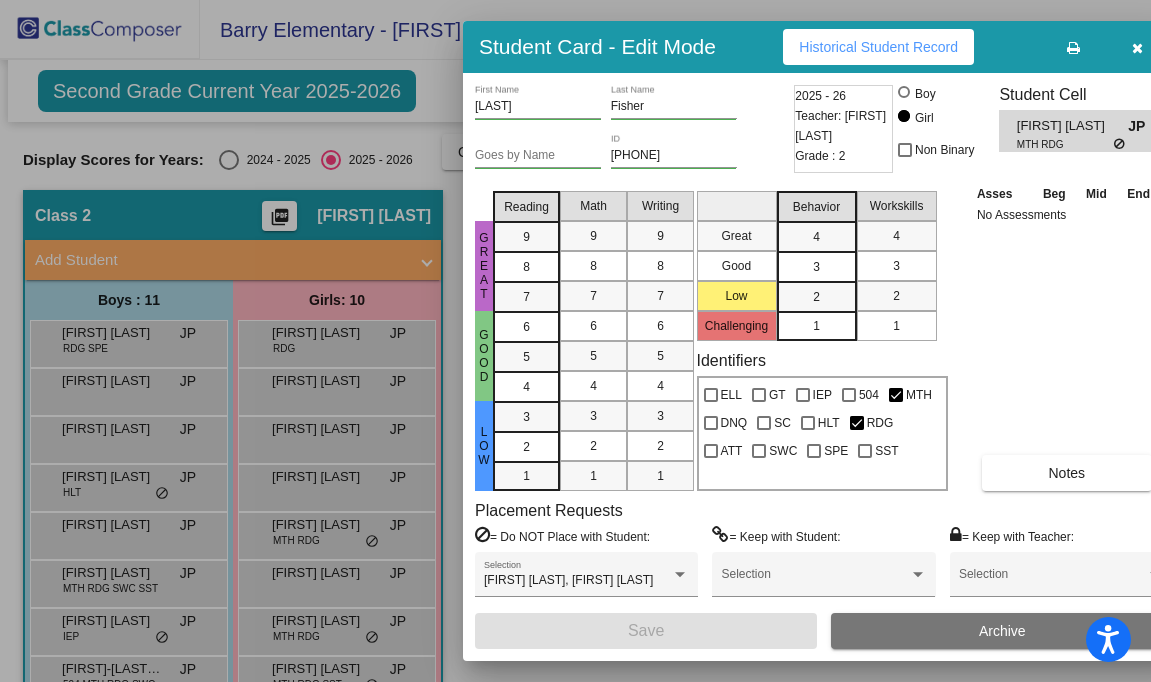 click at bounding box center (575, 341) 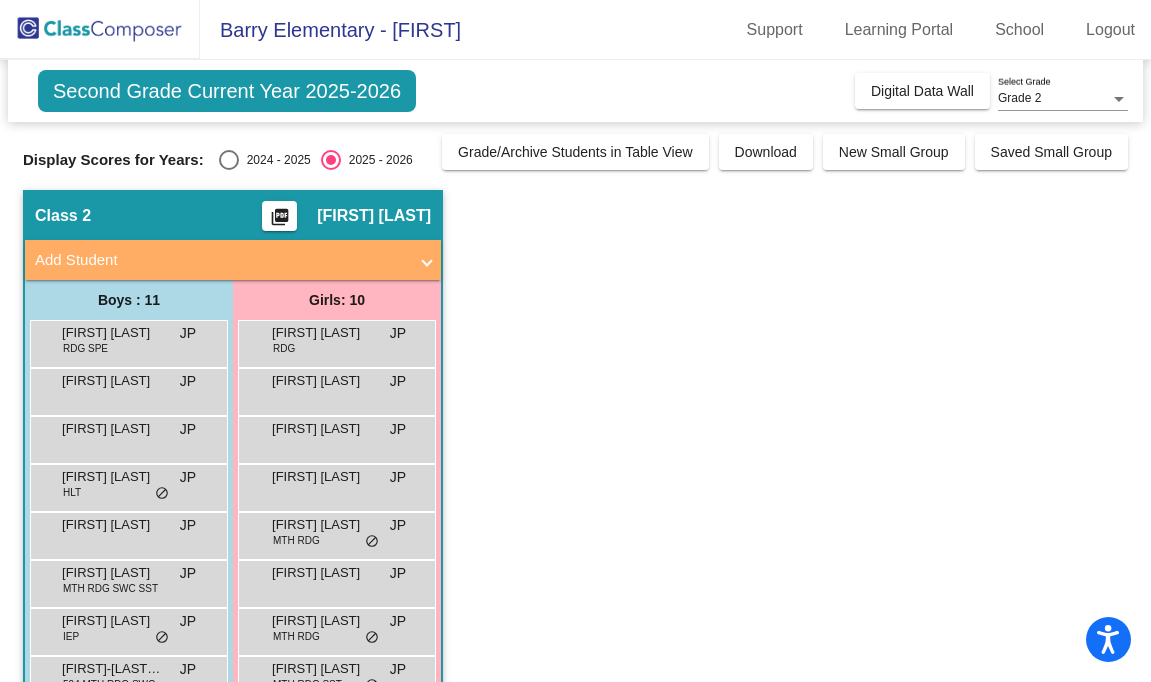 click on "[LAST] [LAST] IEP JP lock do_not_disturb_alt" at bounding box center (126, 629) 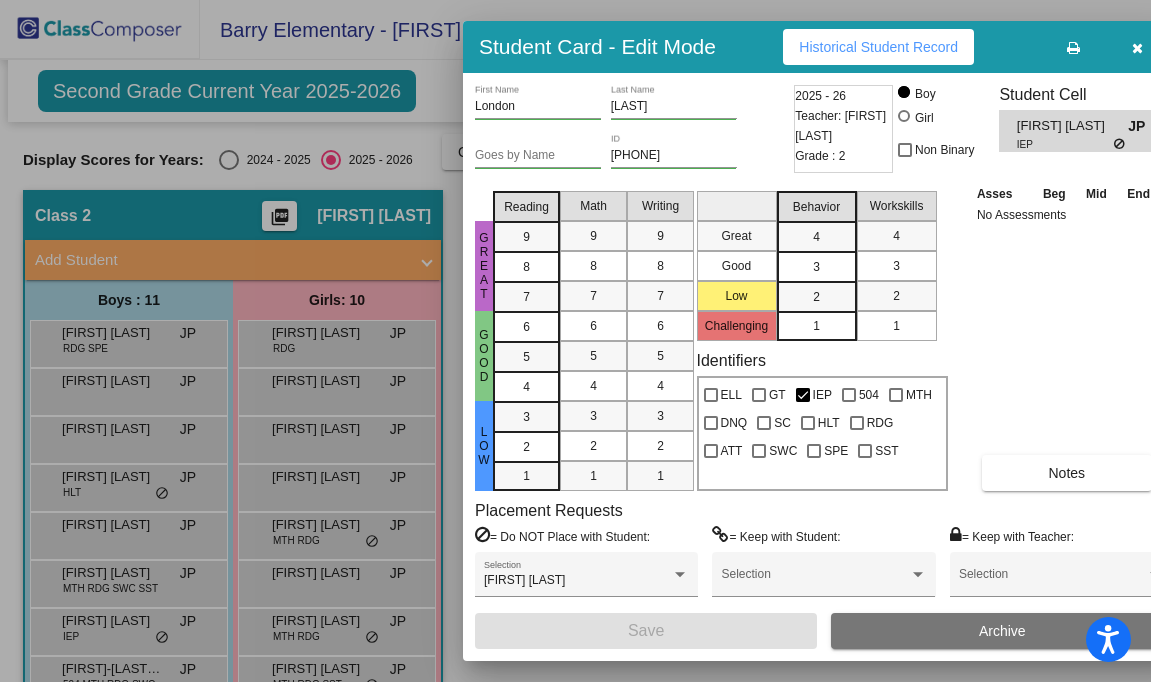scroll, scrollTop: 0, scrollLeft: 0, axis: both 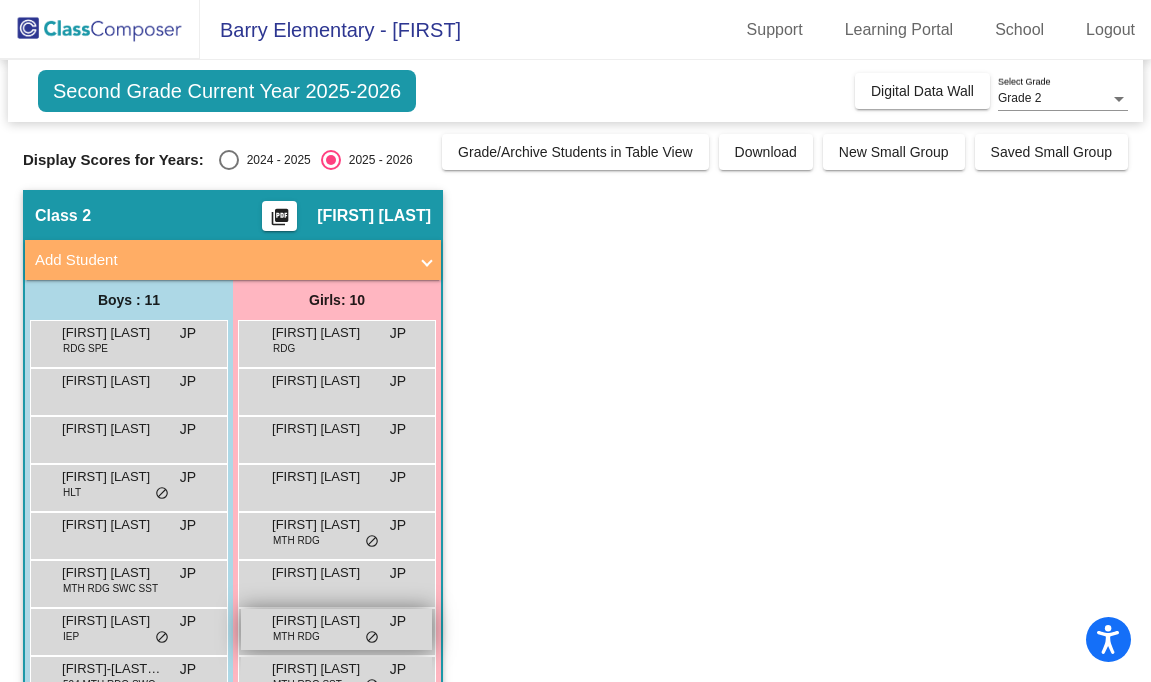 click on "[FIRST] [LAST] MTH RDG JP lock do_not_disturb_alt" at bounding box center [336, 629] 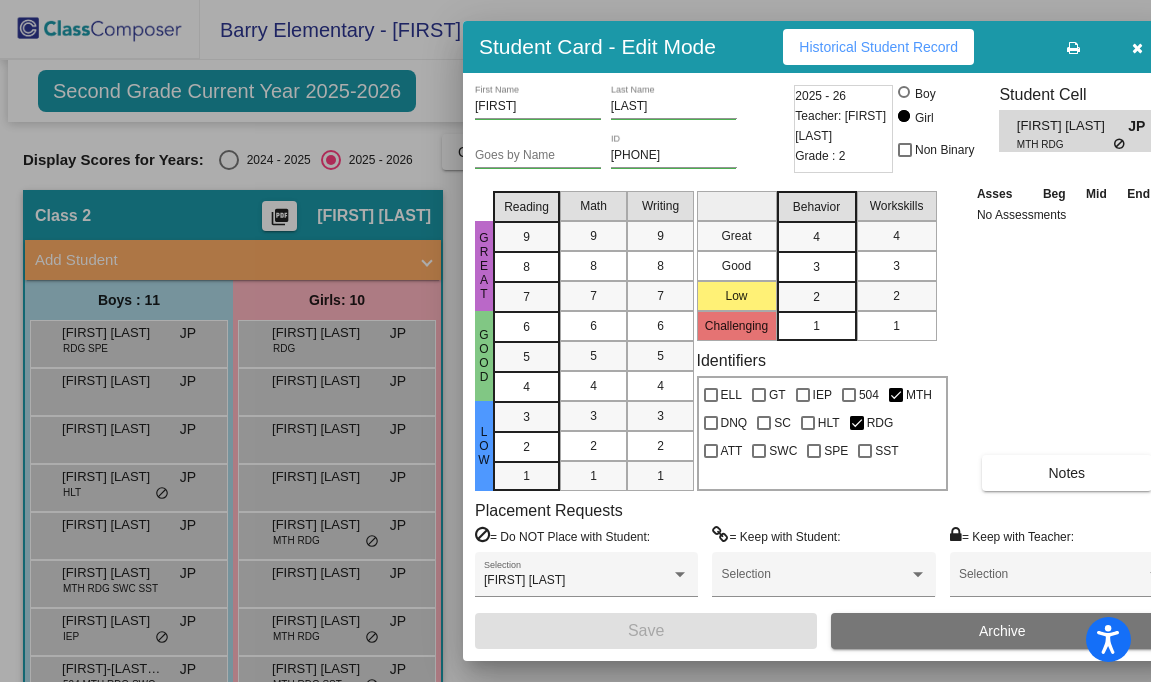 click at bounding box center [575, 341] 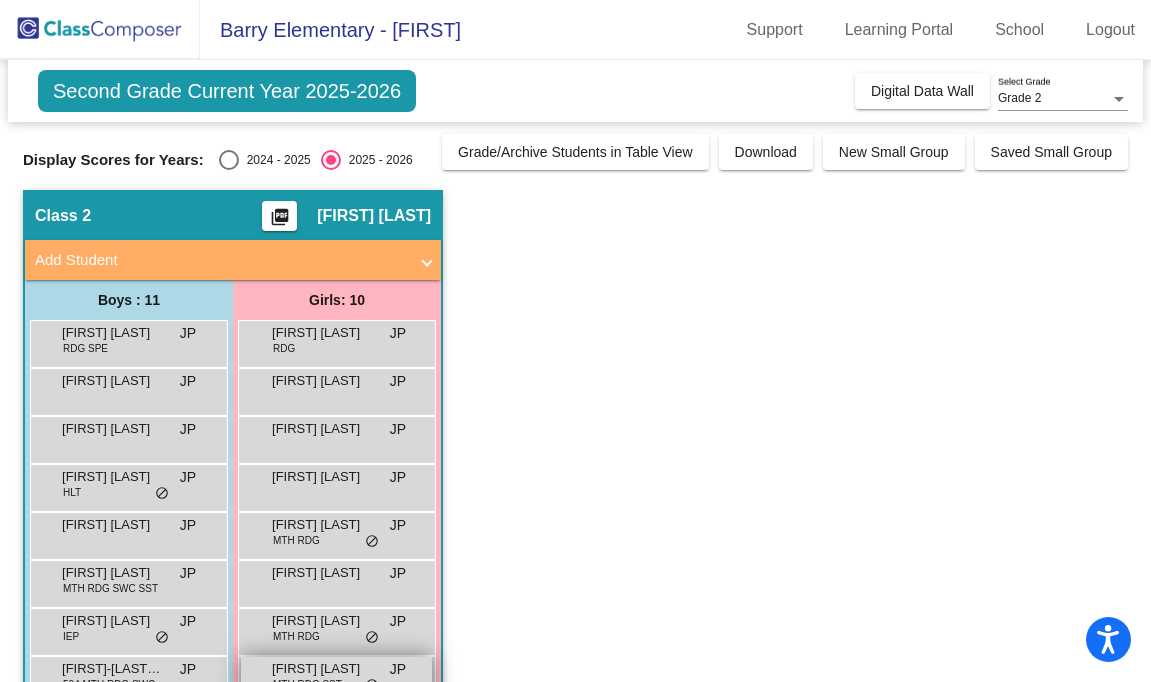 click on "[FIRST] [LAST]" at bounding box center (322, 669) 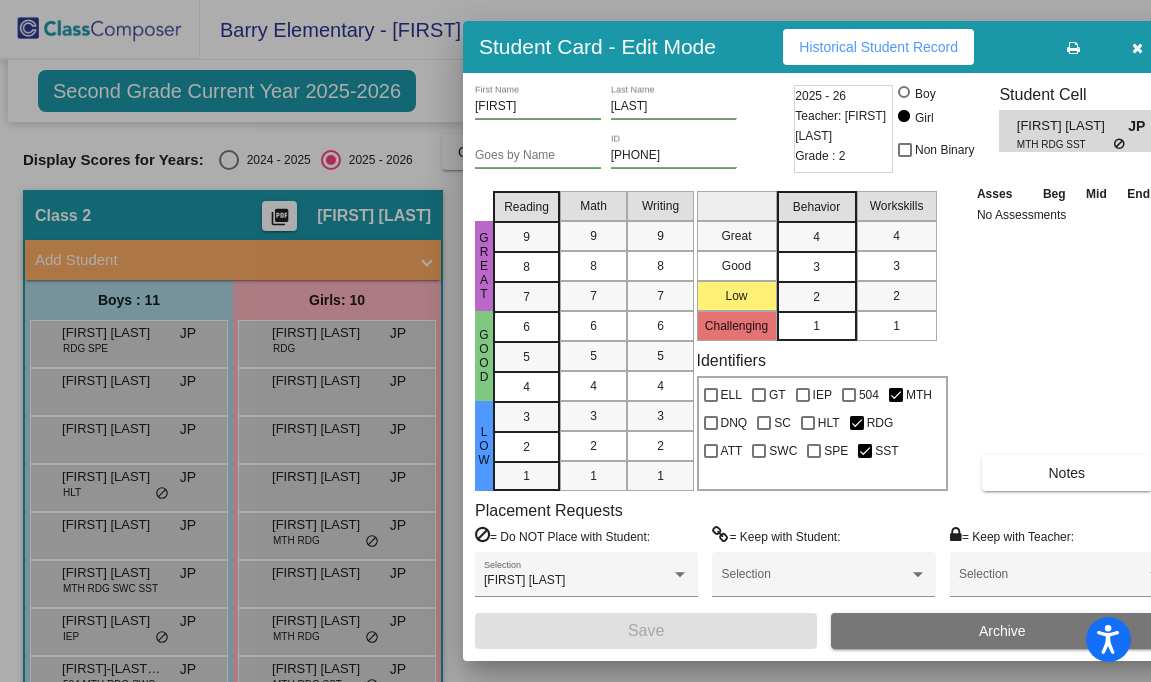 click at bounding box center (575, 341) 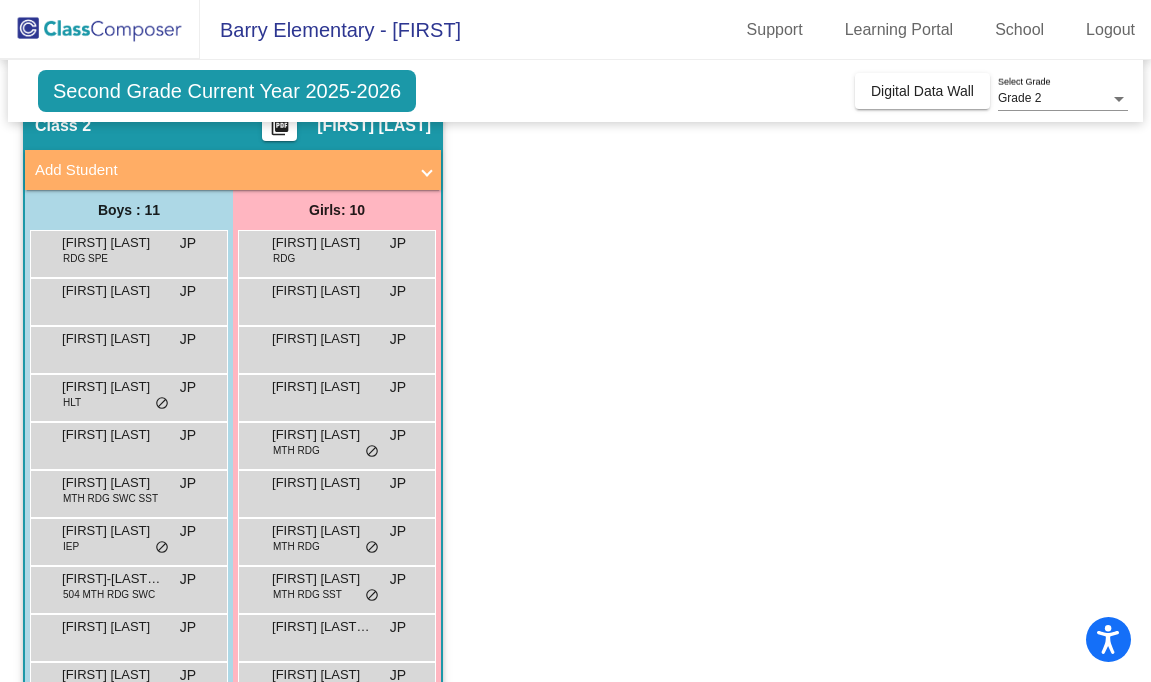 scroll, scrollTop: 198, scrollLeft: 0, axis: vertical 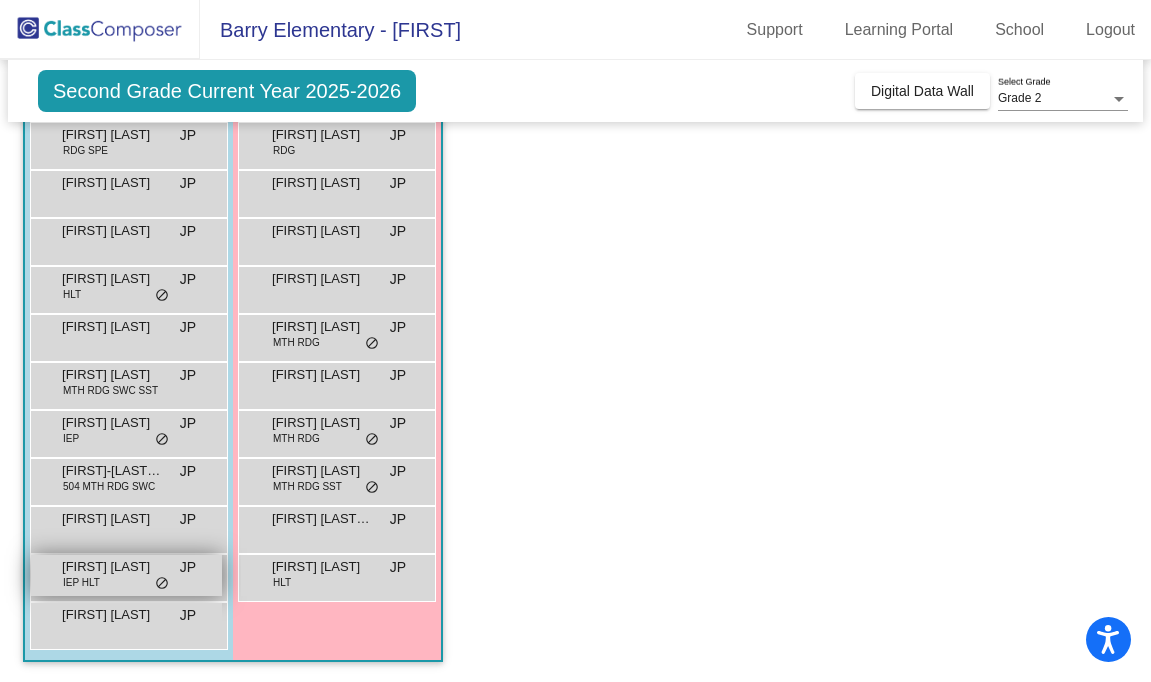 click on "[FIRST] [LAST]" at bounding box center [112, 567] 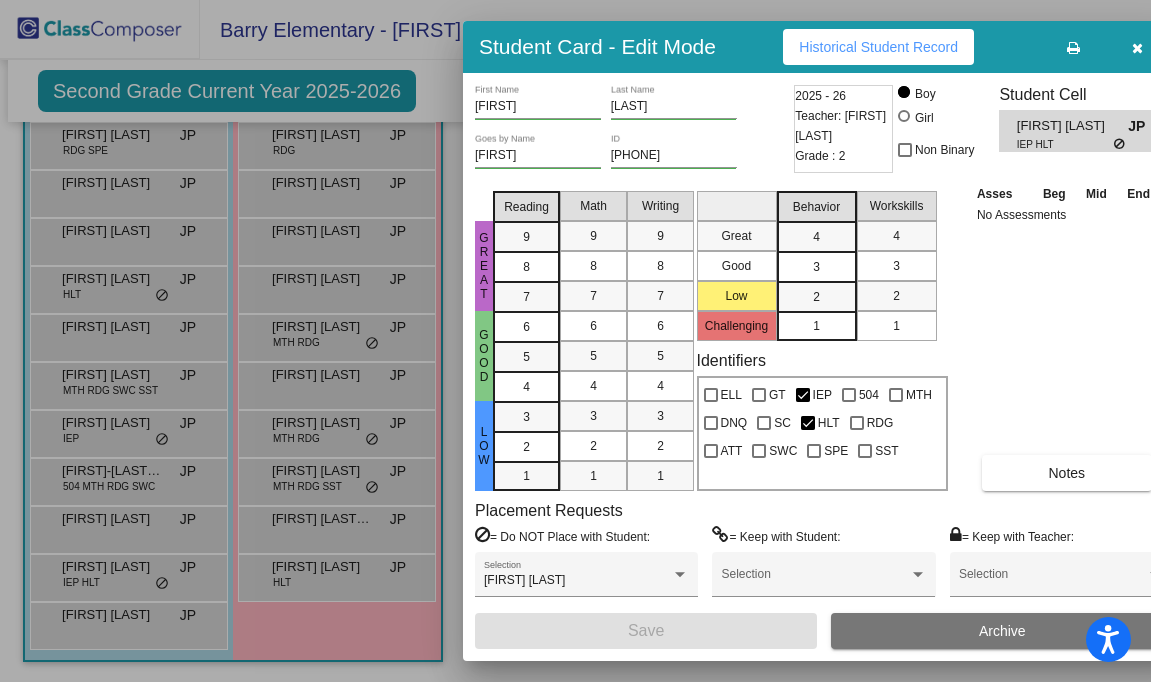 click at bounding box center (575, 341) 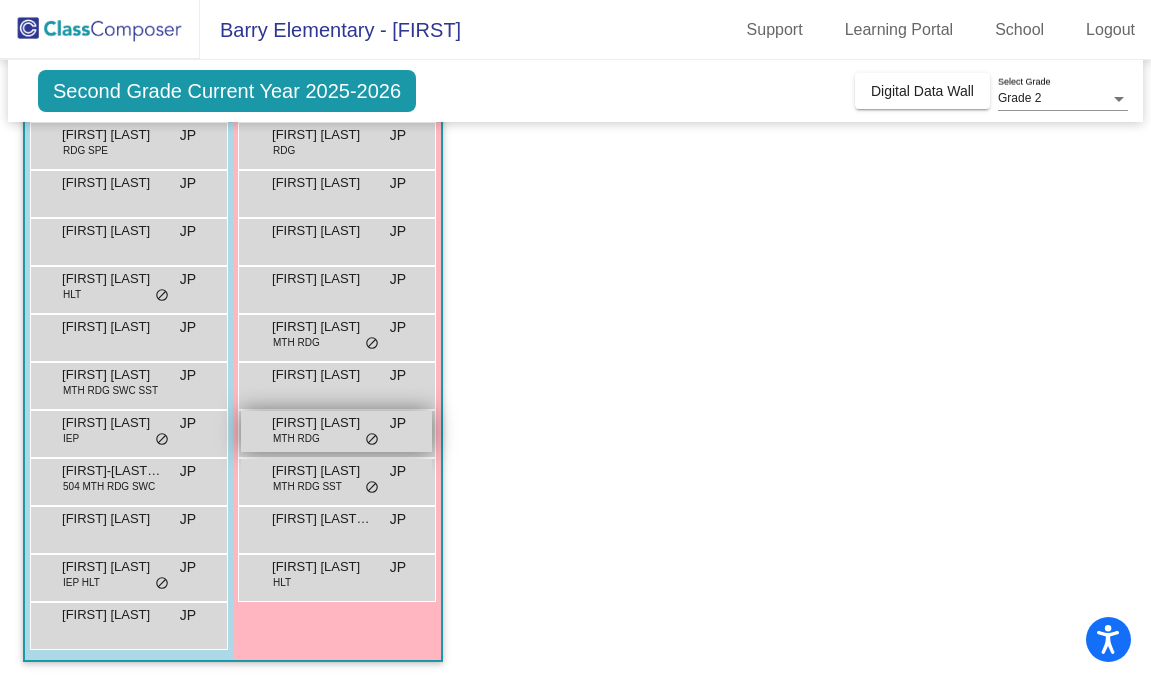 click on "[FIRST] [LAST]" at bounding box center [322, 423] 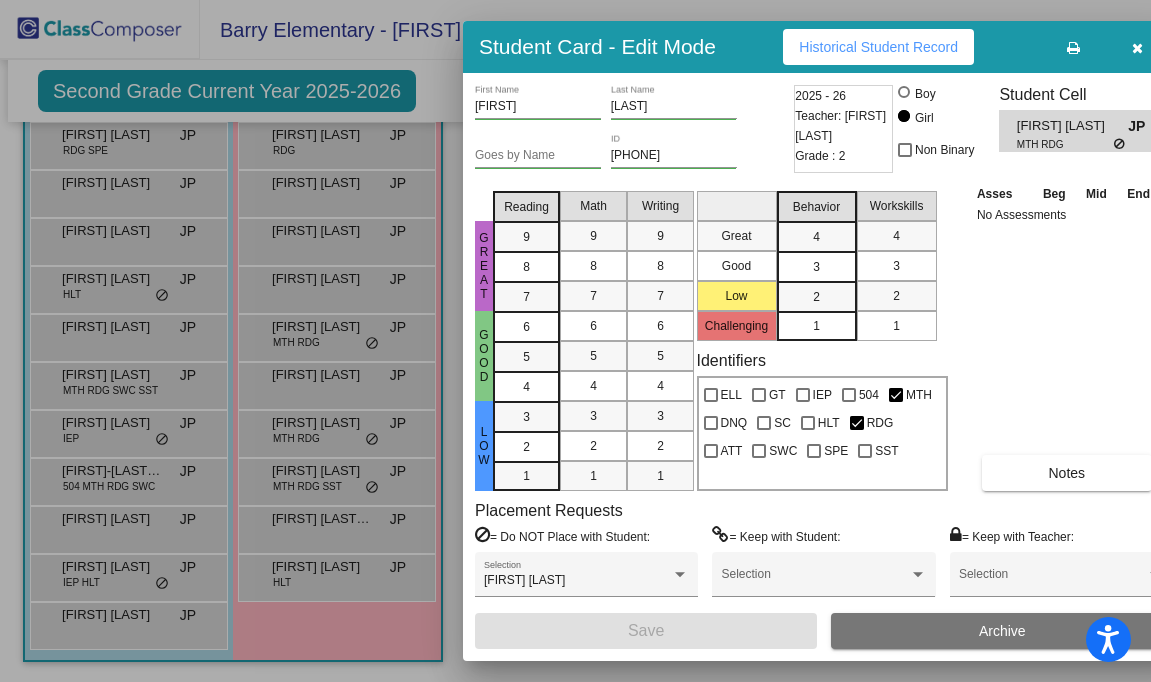 click at bounding box center (575, 341) 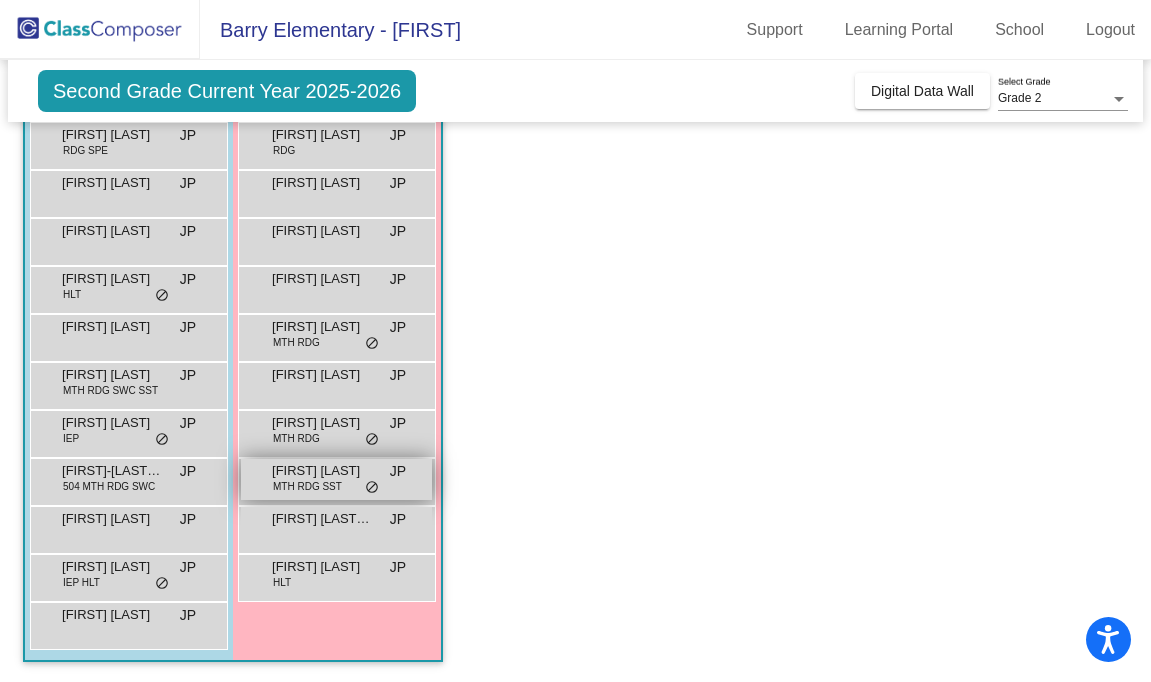 click on "[FIRST] [LAST]" at bounding box center (322, 471) 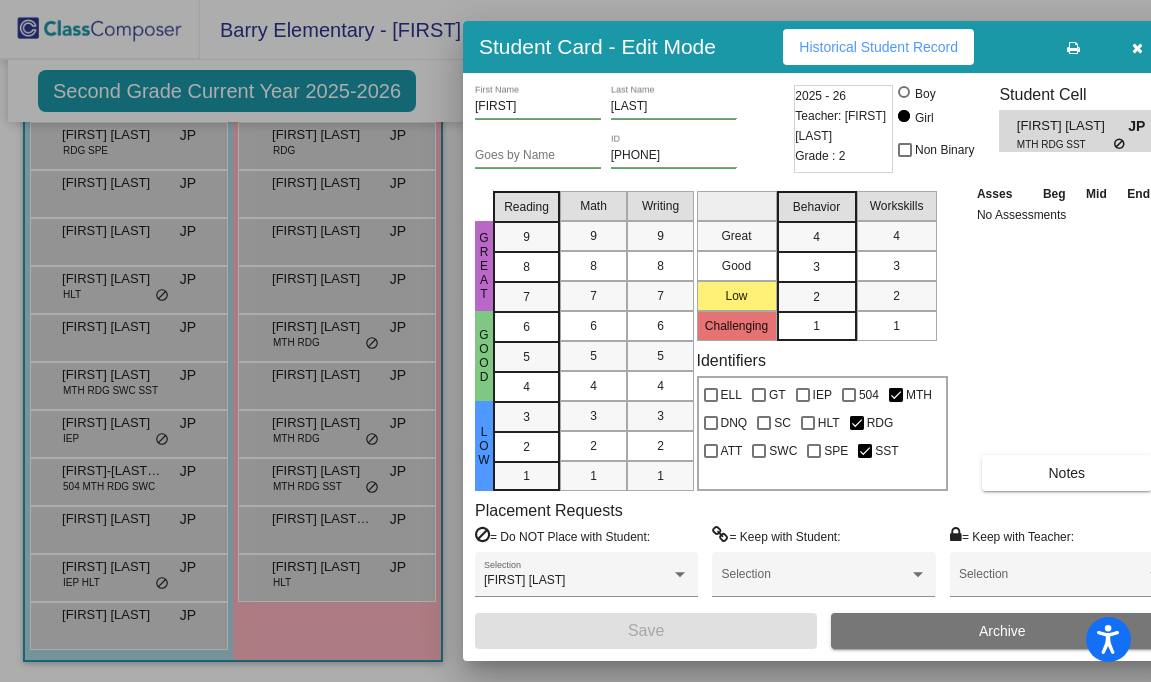 click at bounding box center [575, 341] 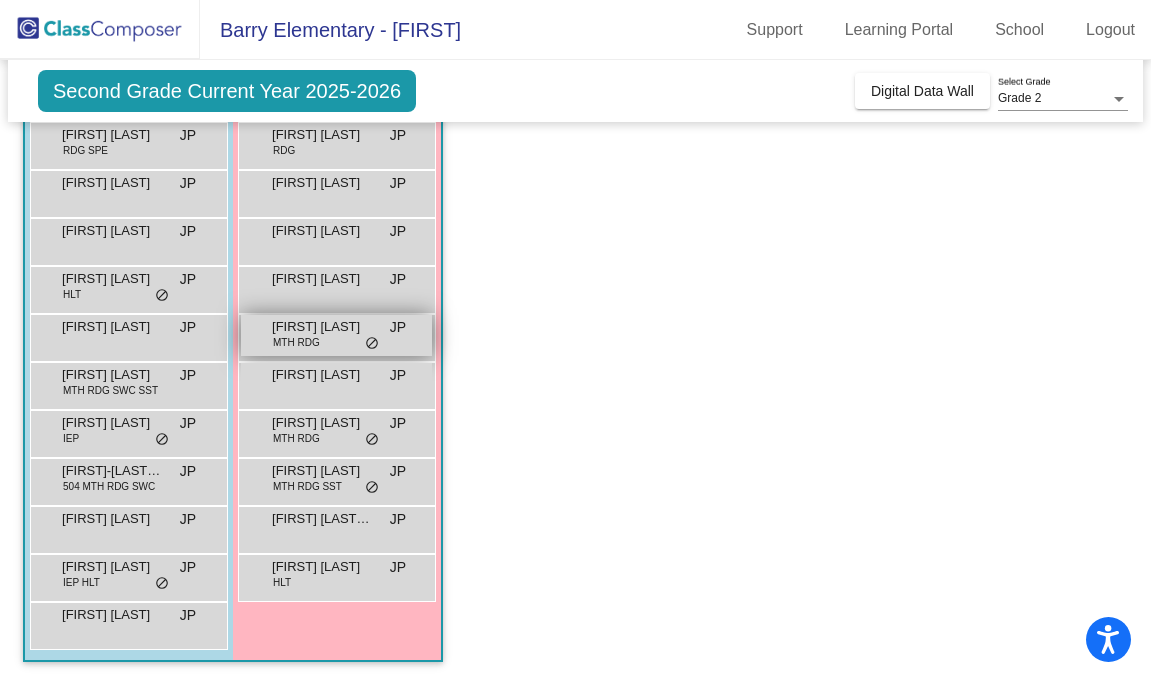 click on "[FIRST] [LAST] MTH RDG JP lock do_not_disturb_alt" at bounding box center [336, 335] 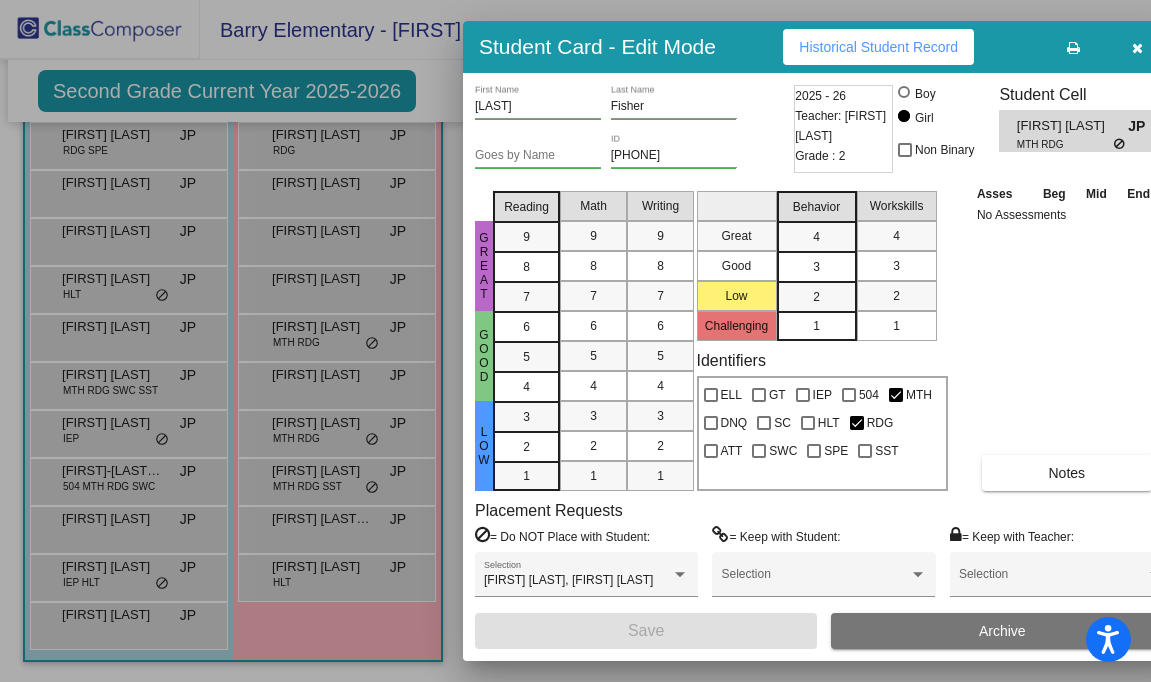 click at bounding box center (575, 341) 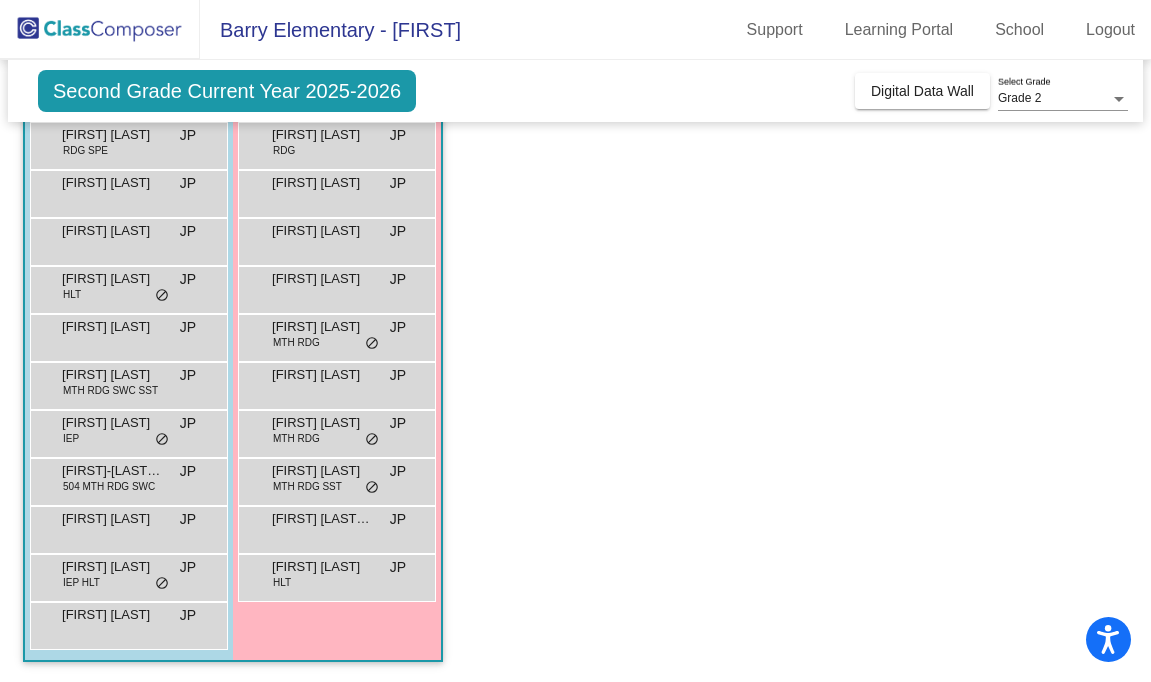 click on "[FIRST] [LAST] HLT JP lock do_not_disturb_alt" at bounding box center (126, 287) 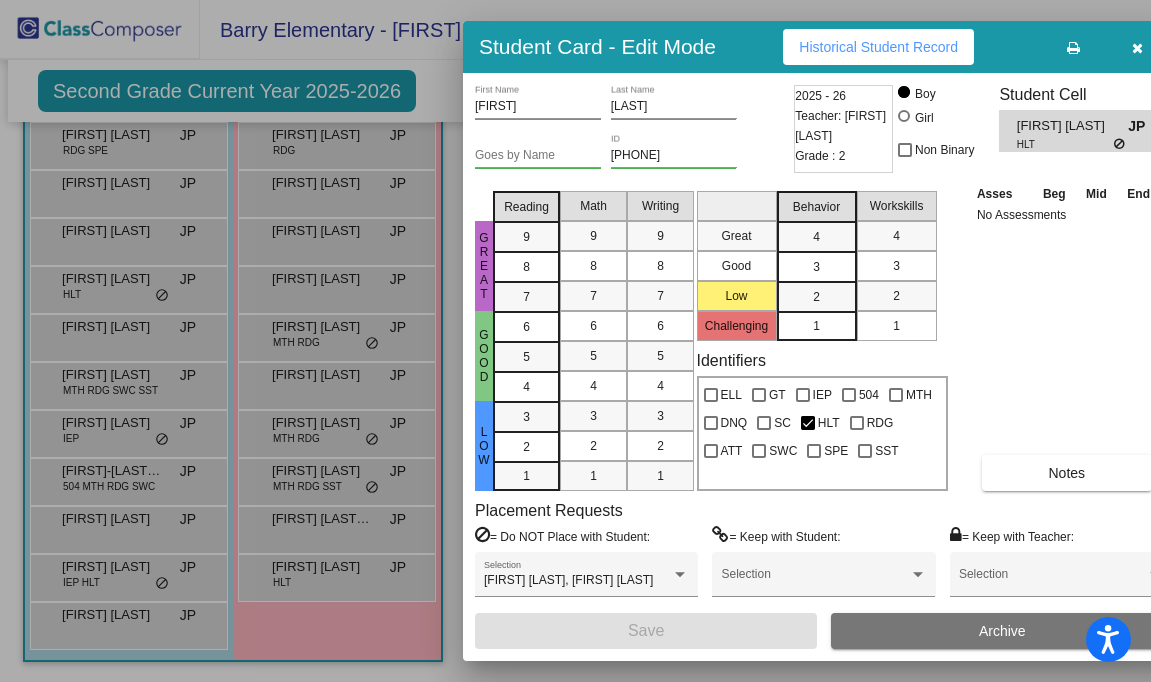click at bounding box center (575, 341) 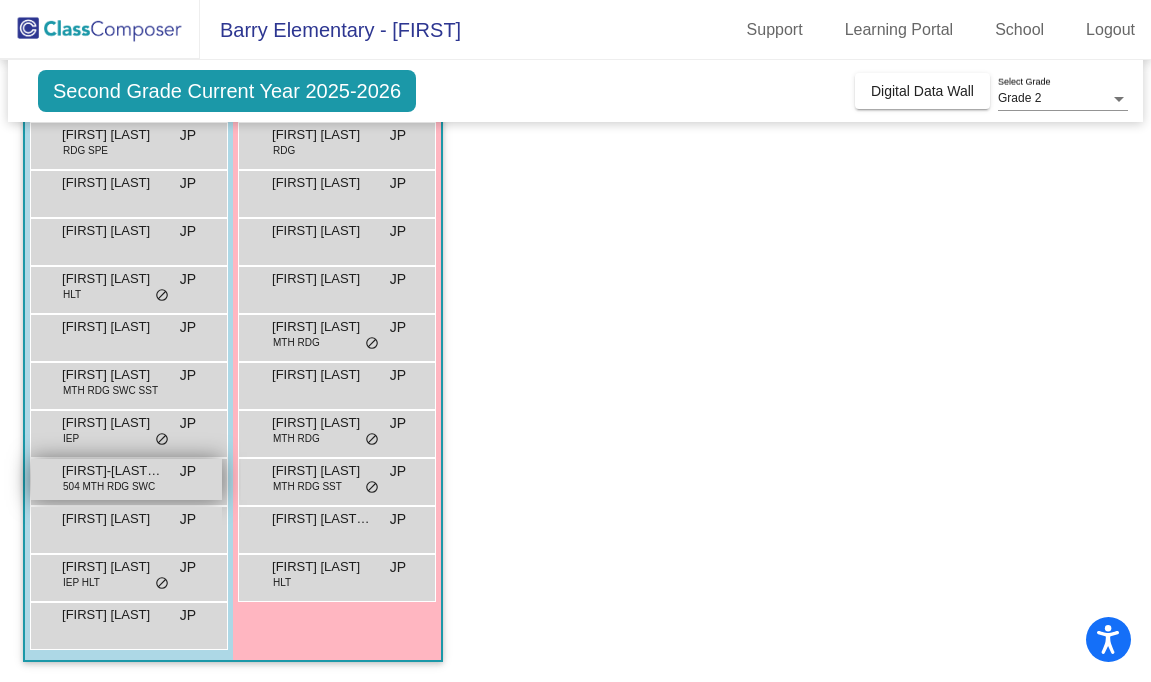scroll, scrollTop: 0, scrollLeft: 0, axis: both 